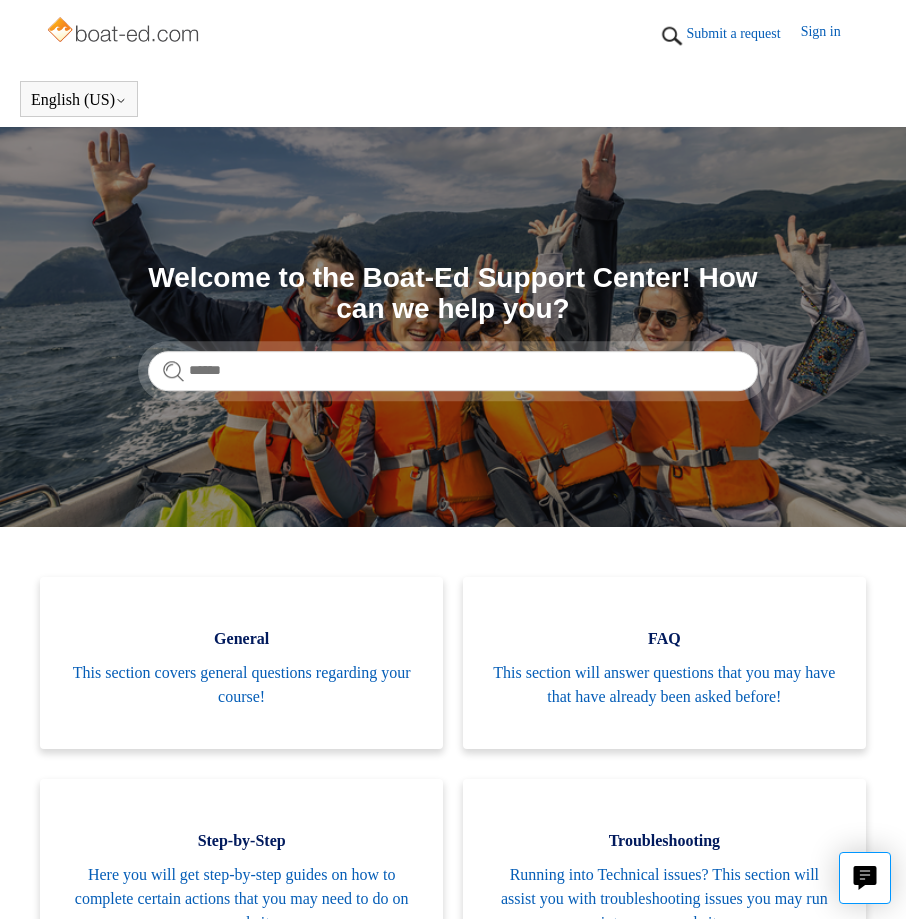 scroll, scrollTop: 0, scrollLeft: 0, axis: both 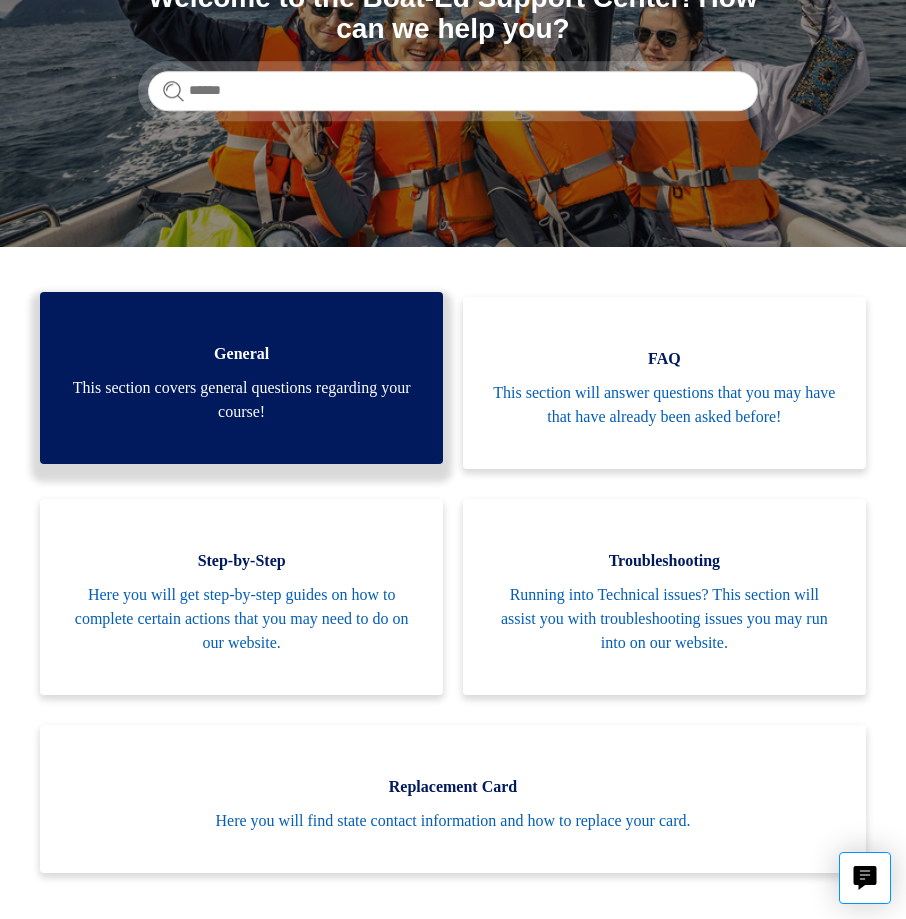 click on "General
This section covers general questions regarding your course!" at bounding box center [241, 378] 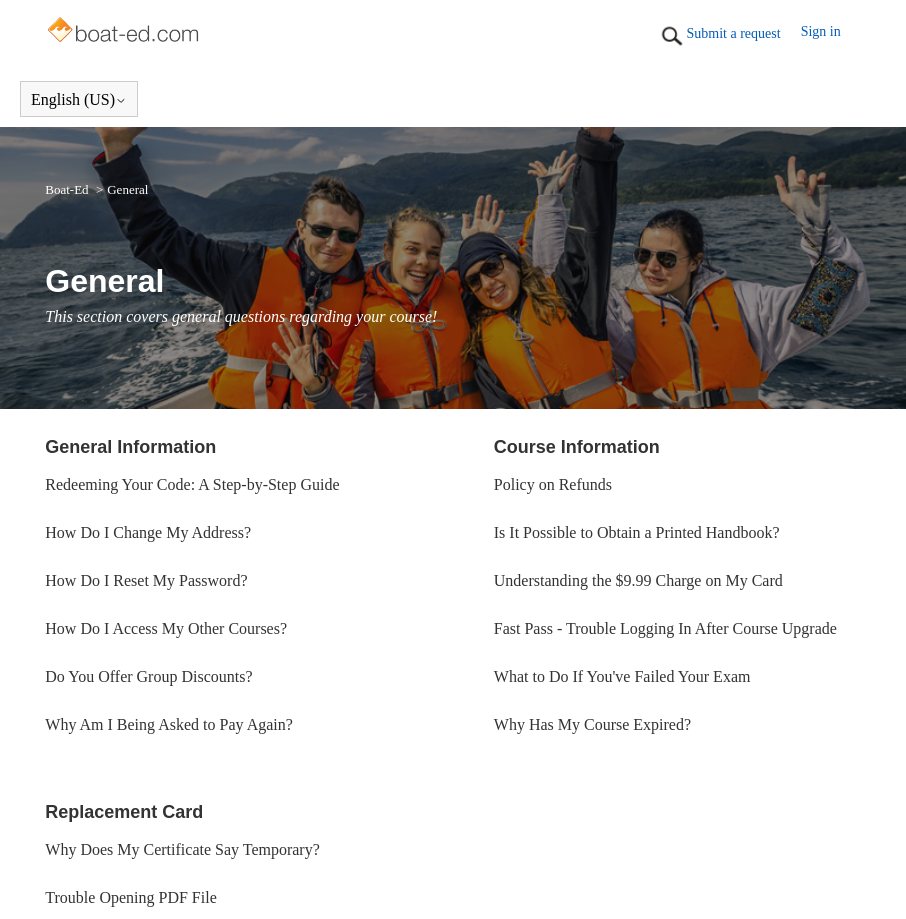 scroll, scrollTop: 0, scrollLeft: 0, axis: both 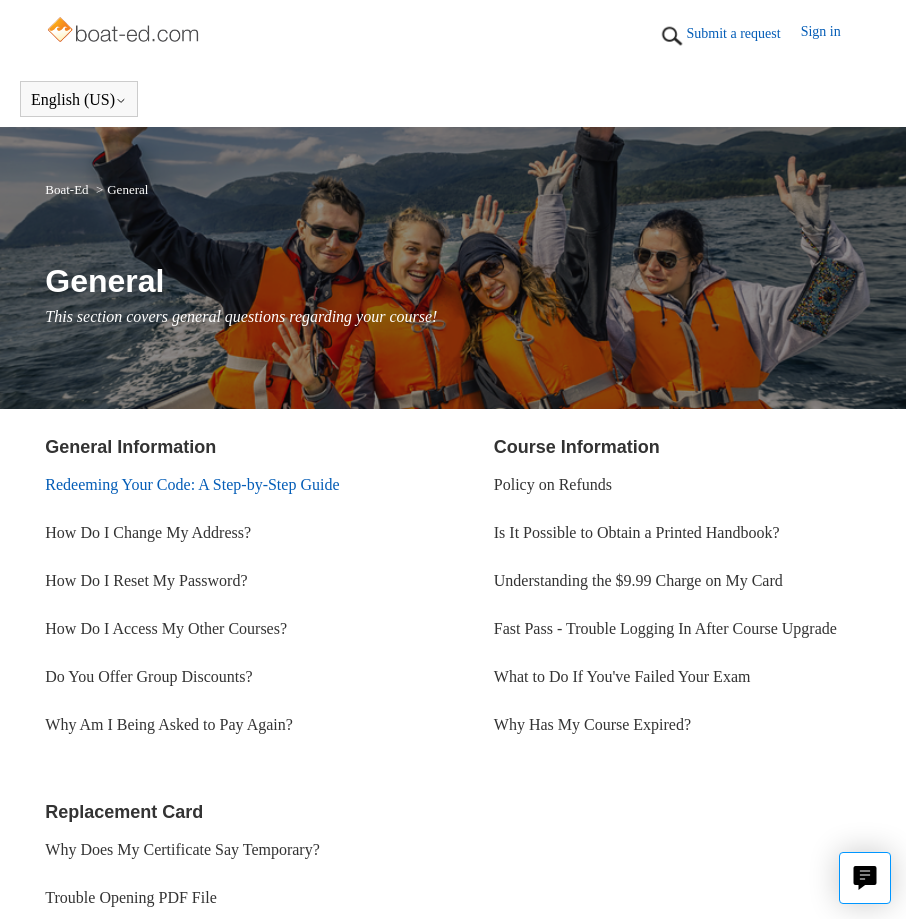 click on "Redeeming Your Code: A Step-by-Step Guide" at bounding box center (192, 484) 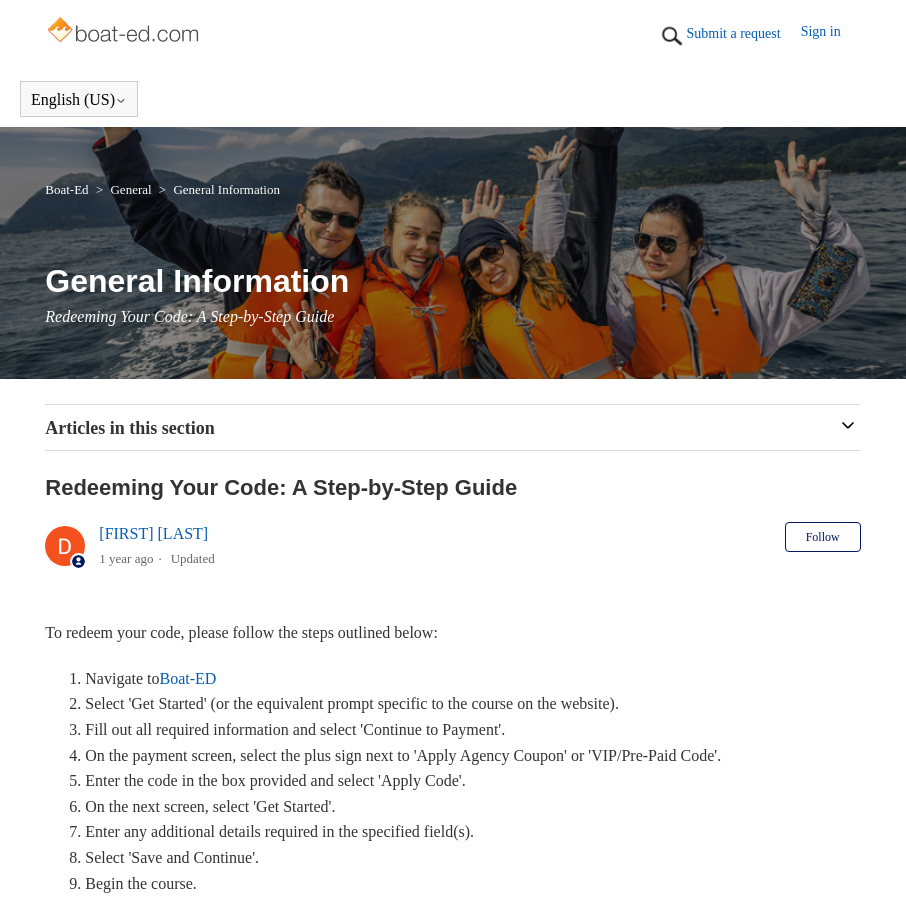 scroll, scrollTop: 0, scrollLeft: 0, axis: both 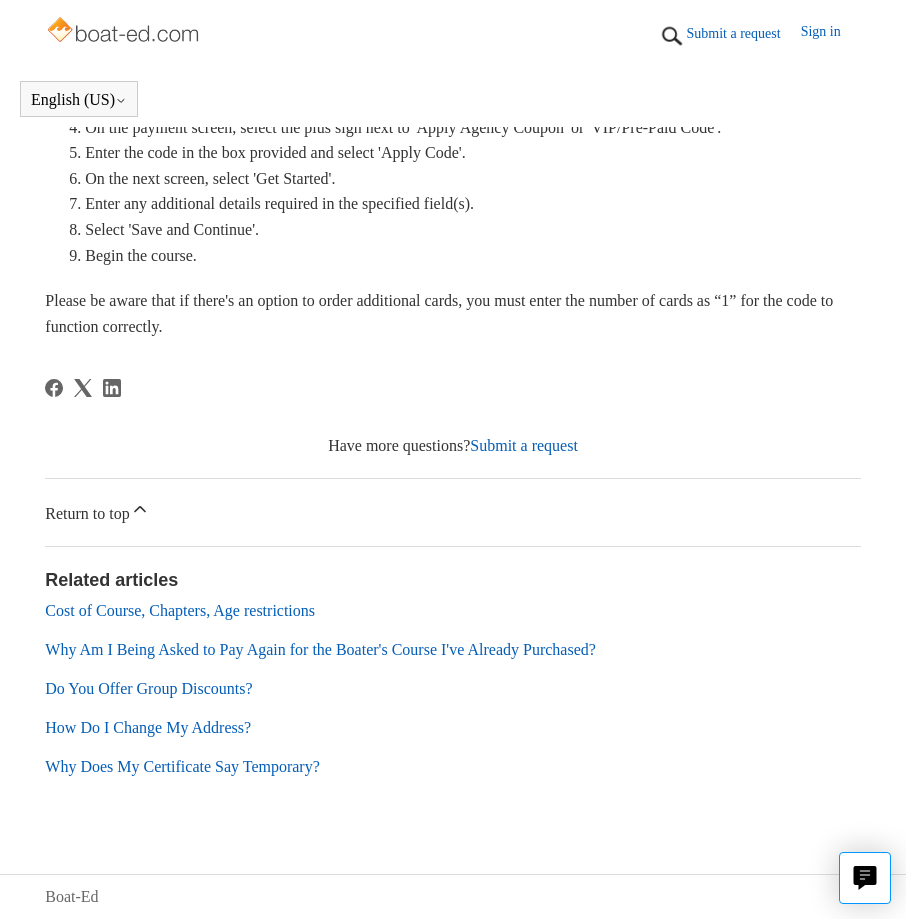 click on "Why Am I Being Asked to Pay Again for the Boater's Course I've Already Purchased?" at bounding box center [320, 649] 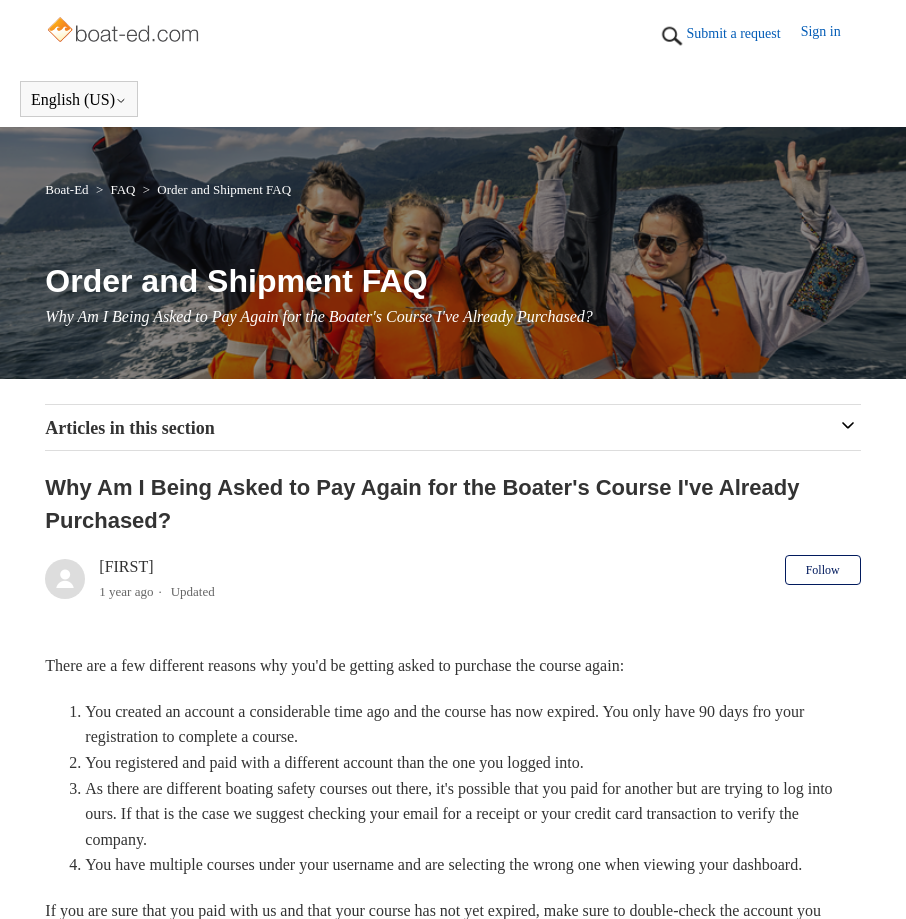 scroll, scrollTop: 0, scrollLeft: 0, axis: both 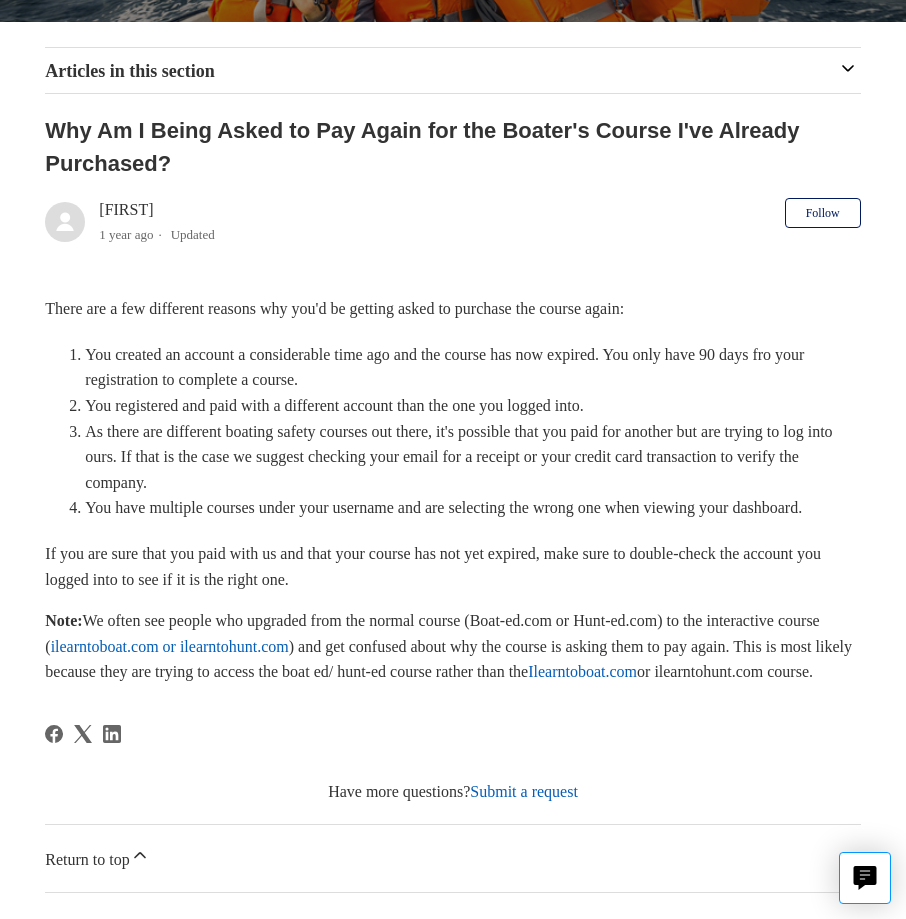 click on "Ilearntoboat.com" at bounding box center [582, 671] 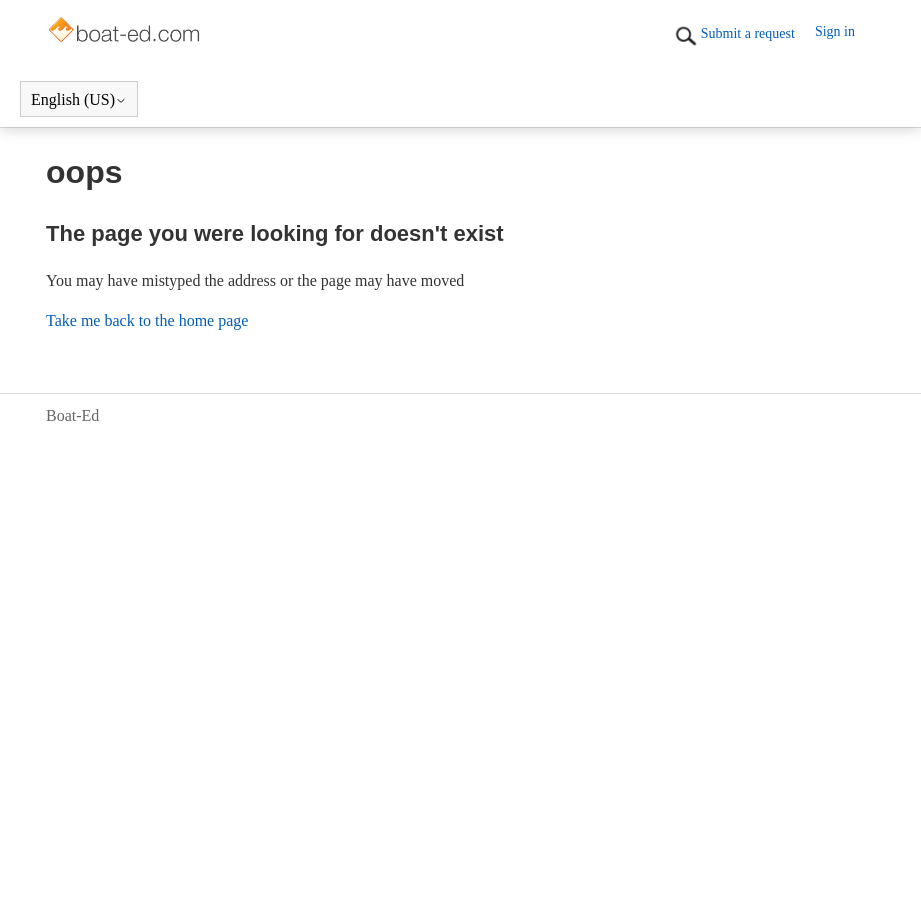 scroll, scrollTop: 0, scrollLeft: 0, axis: both 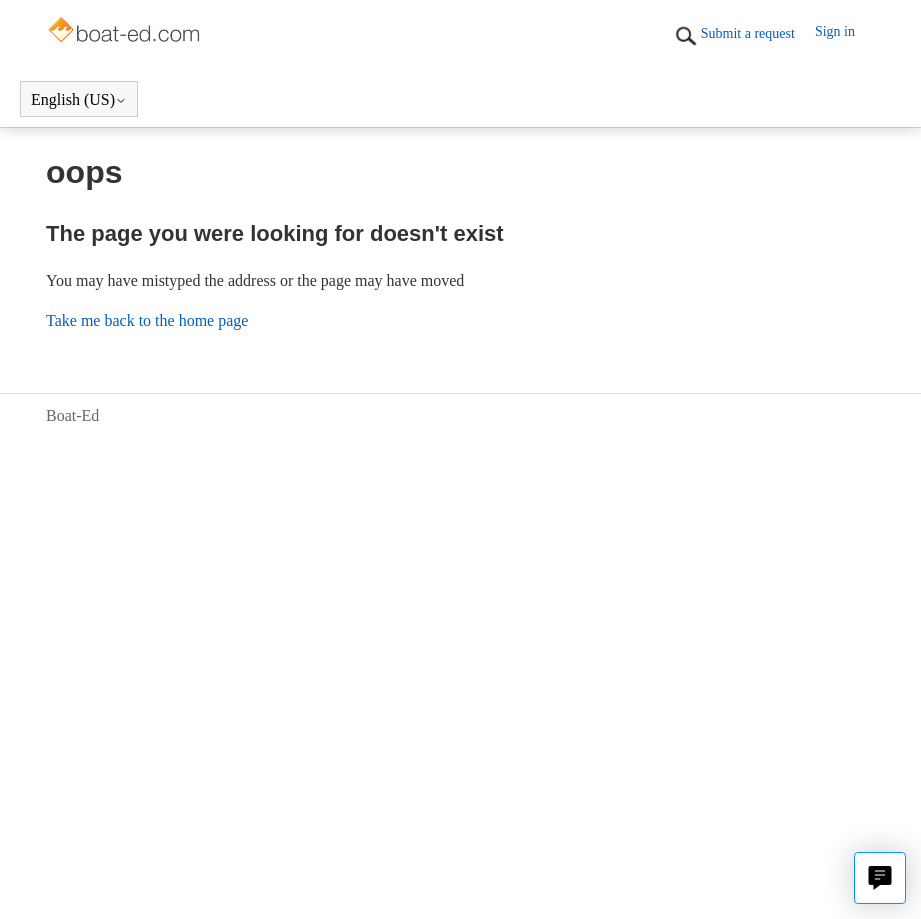click on "Take me back to the home page" at bounding box center [147, 320] 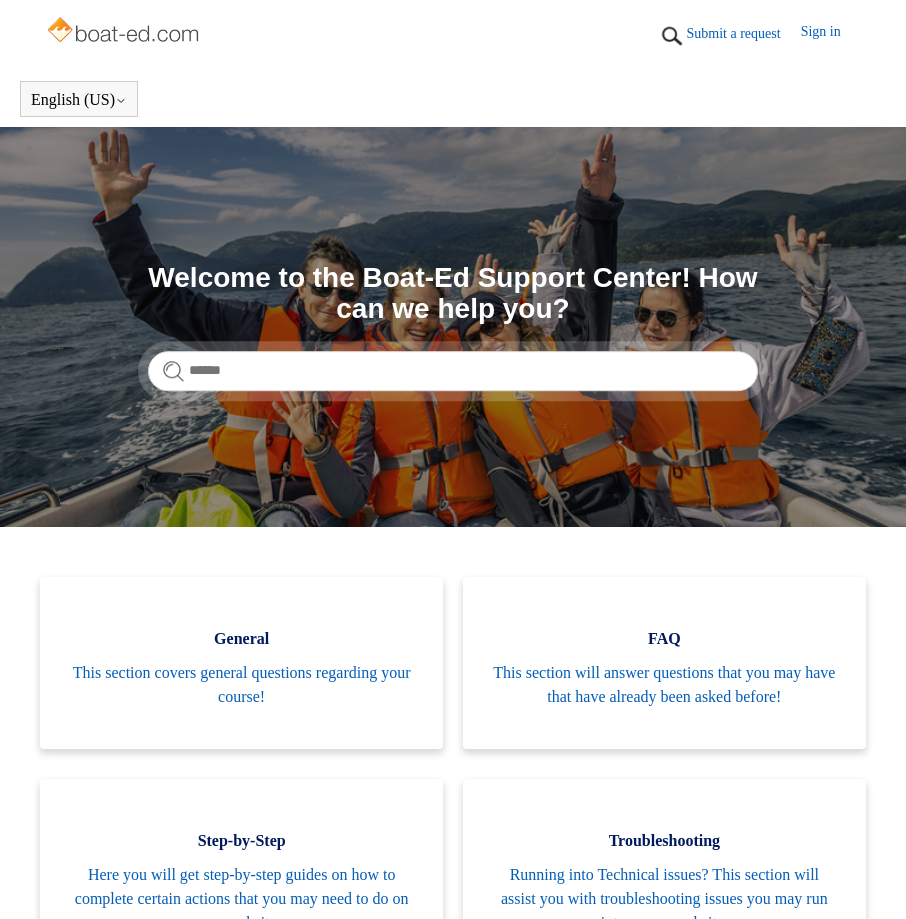 scroll, scrollTop: 0, scrollLeft: 0, axis: both 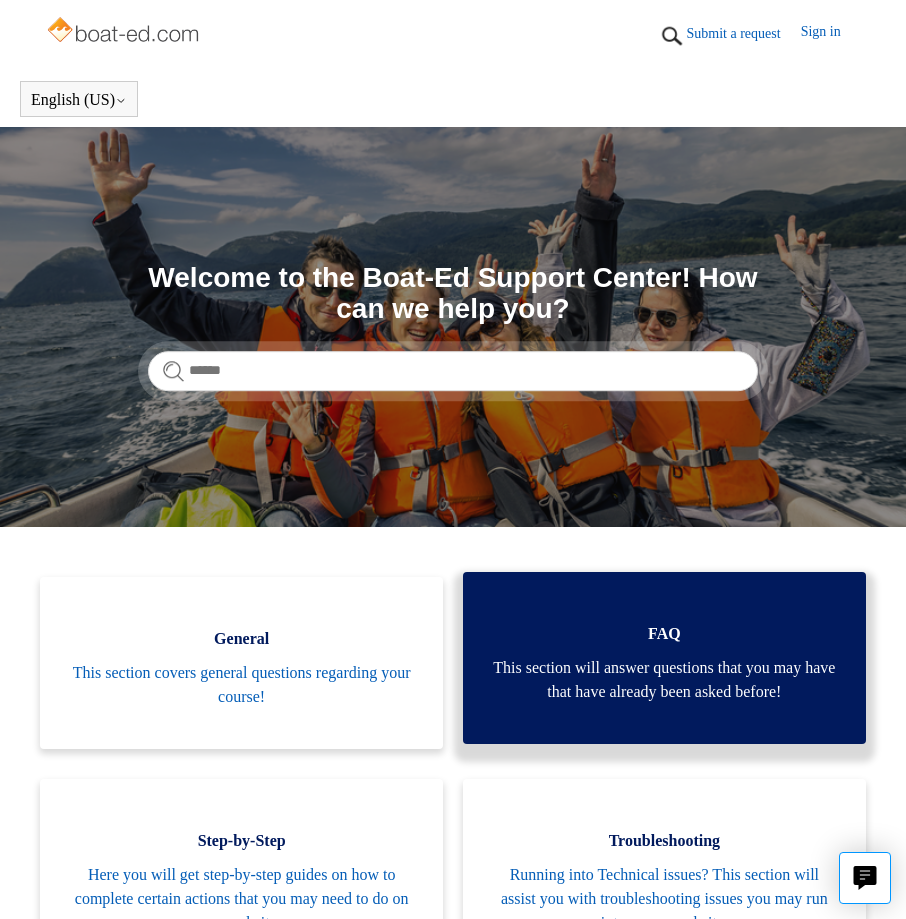 click on "This section will answer questions that you may have that have already been asked before!" at bounding box center (664, 680) 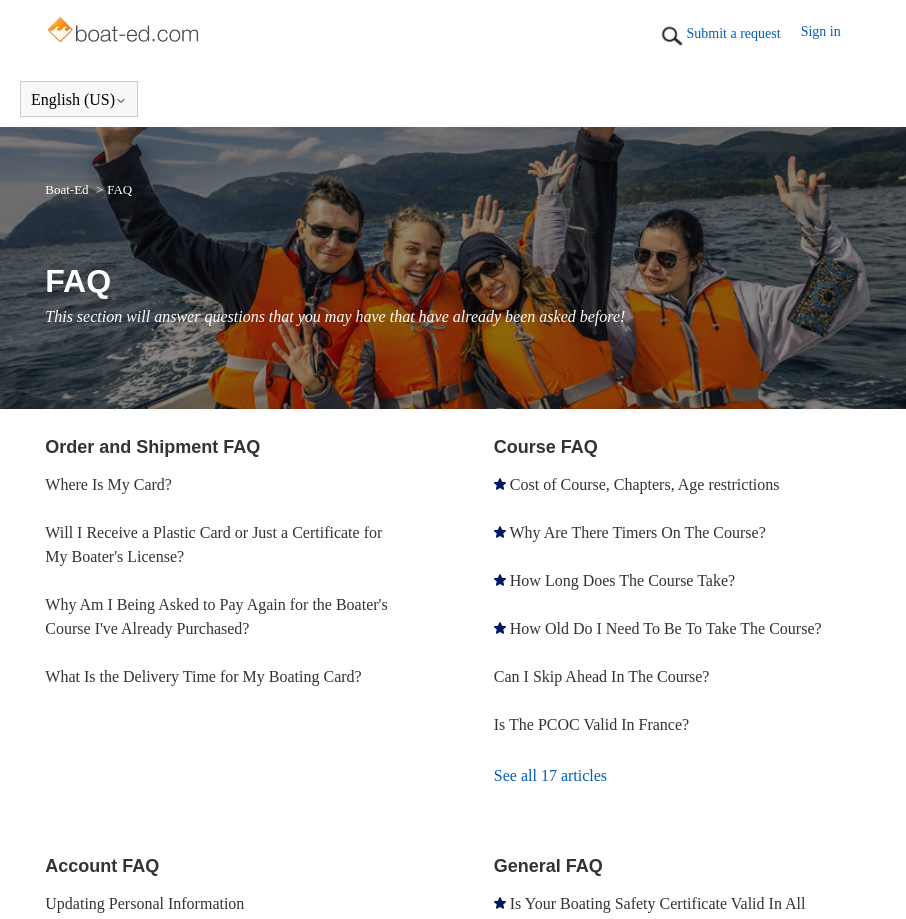 scroll, scrollTop: 0, scrollLeft: 0, axis: both 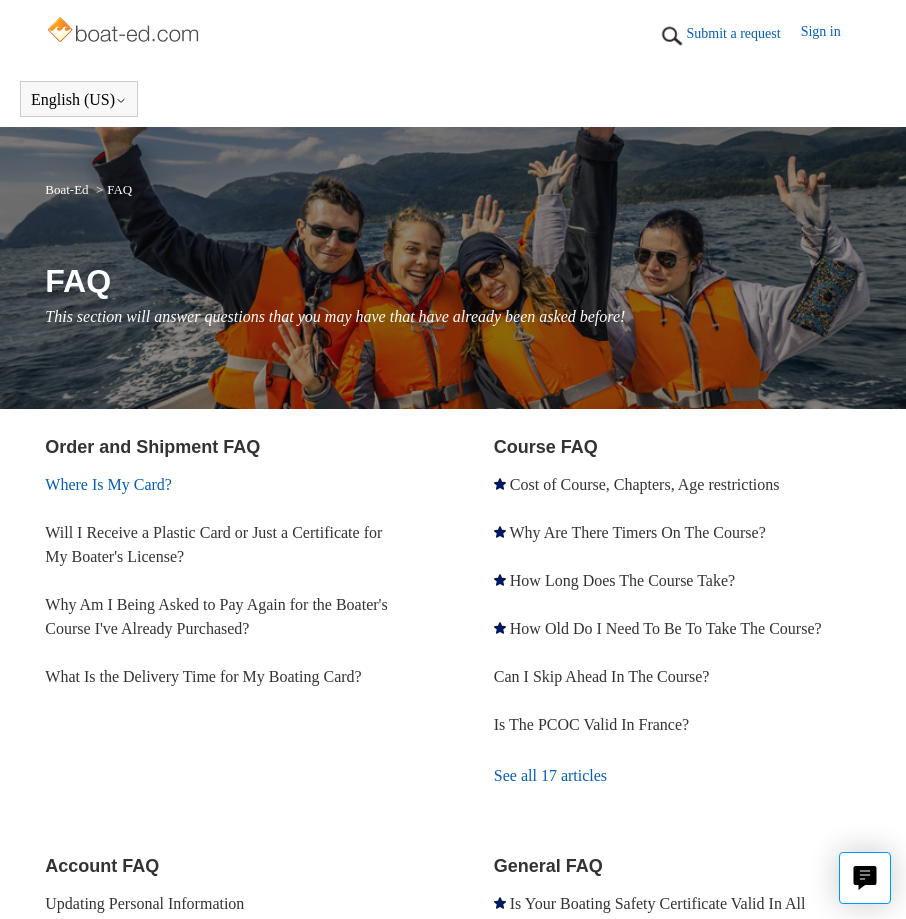click on "Where Is My Card?" at bounding box center [108, 484] 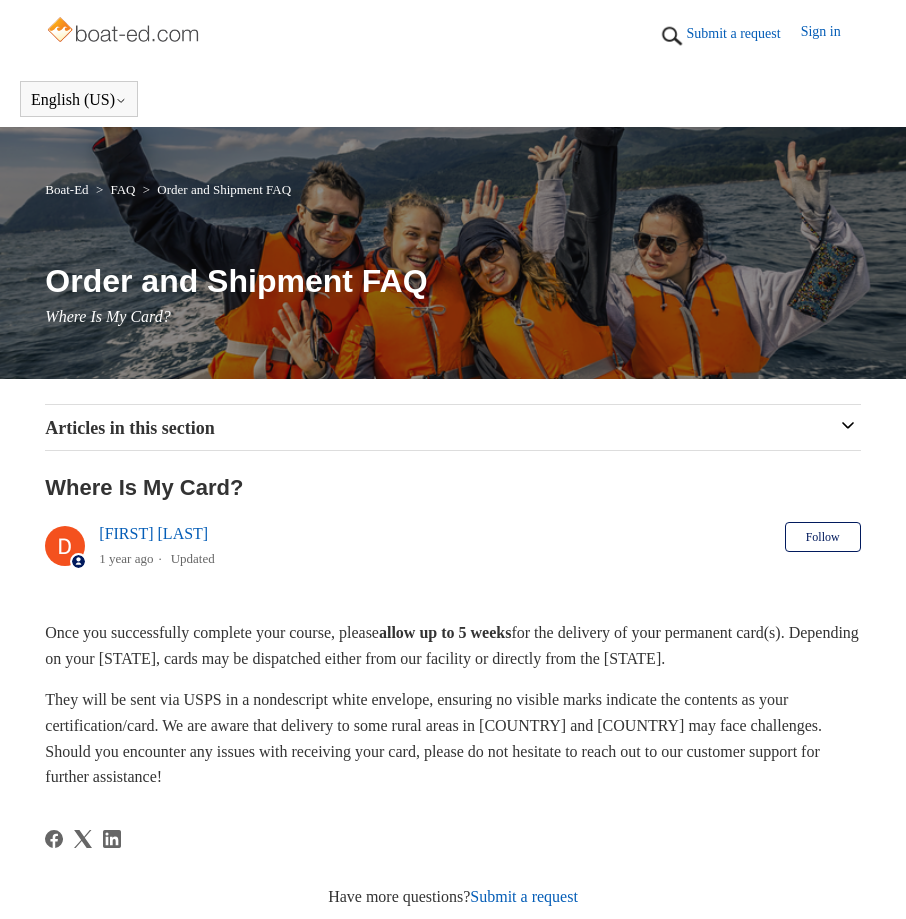 scroll, scrollTop: 0, scrollLeft: 0, axis: both 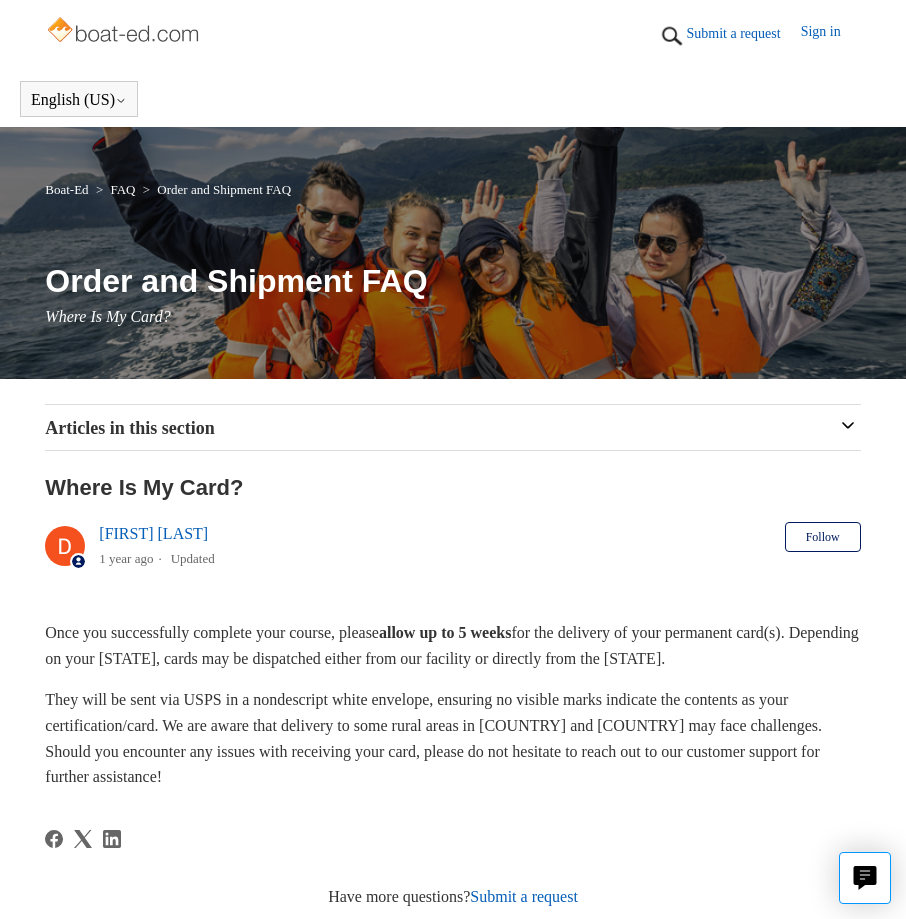 click on "Submit a request" at bounding box center [744, 33] 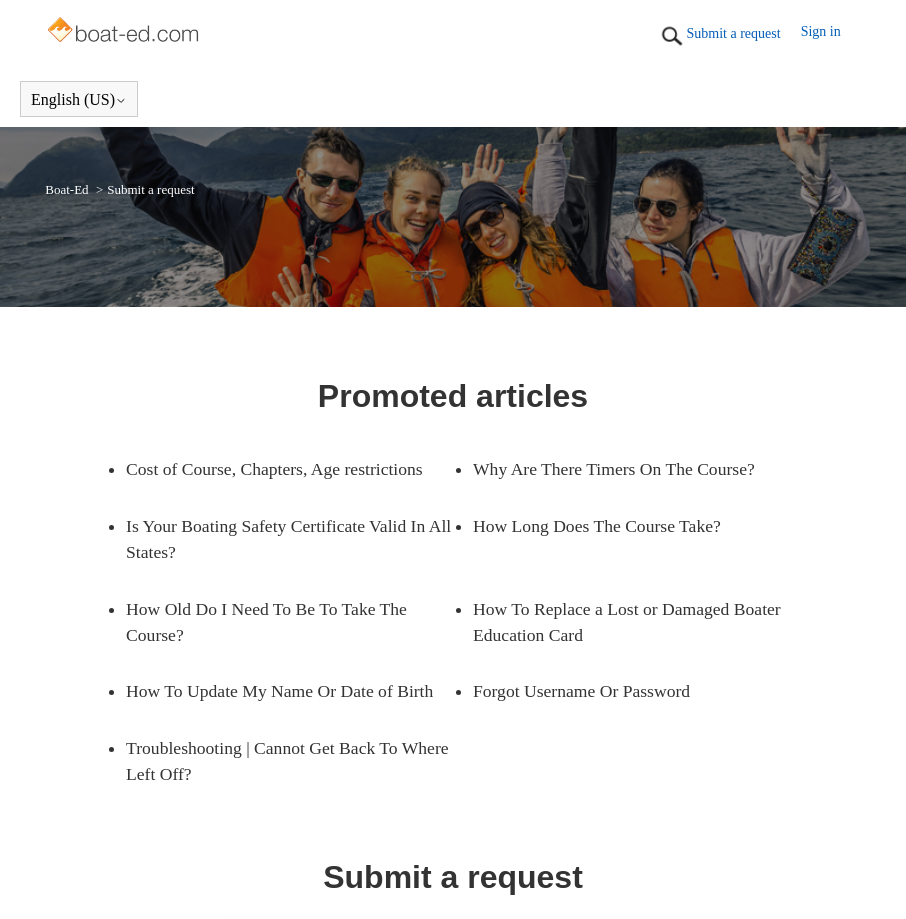 scroll, scrollTop: 0, scrollLeft: 0, axis: both 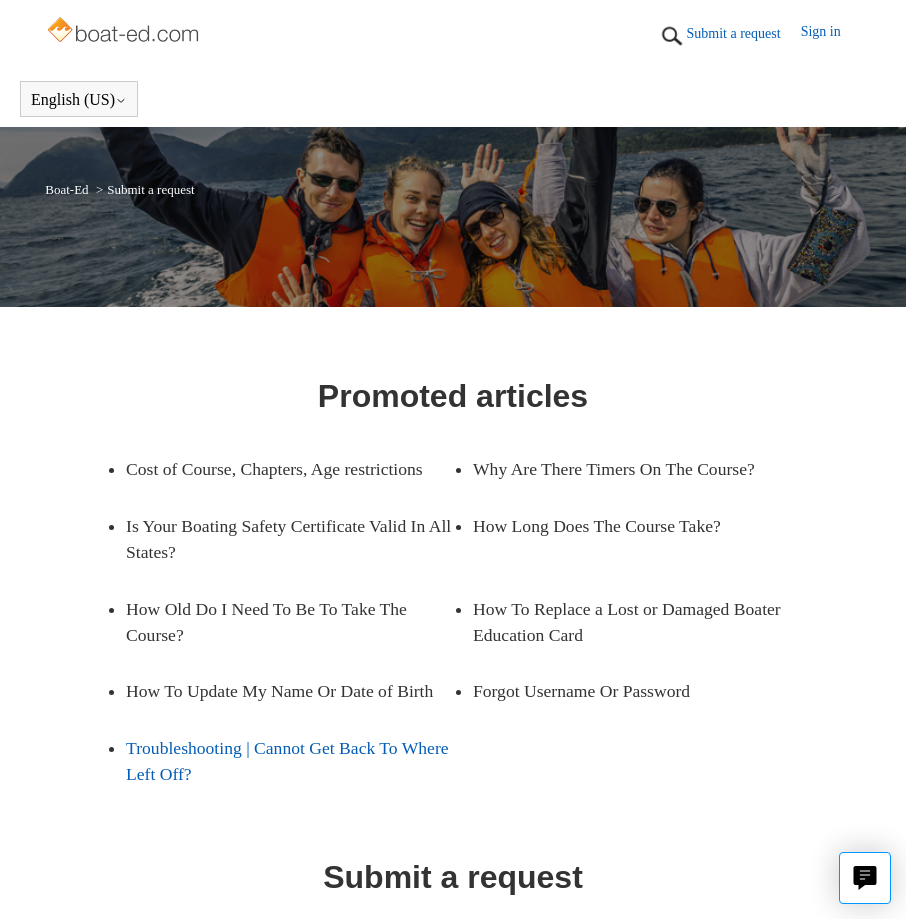 click on "Troubleshooting | Cannot Get Back To Where Left Off?" at bounding box center [289, 761] 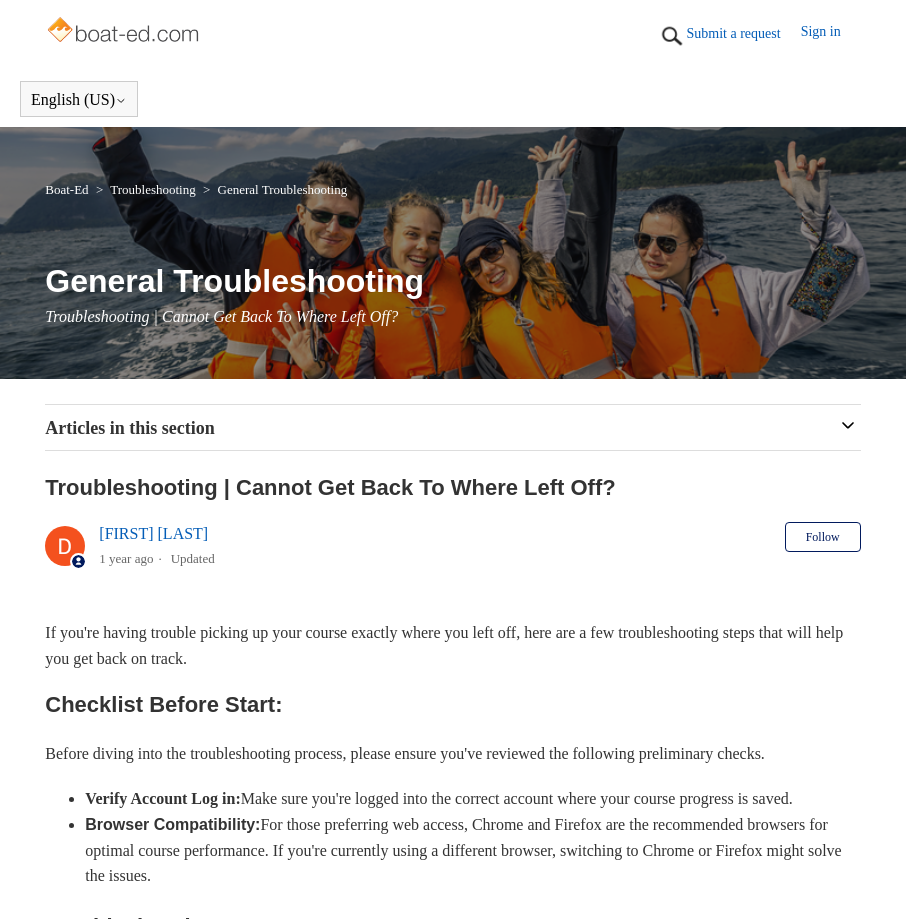 scroll, scrollTop: 0, scrollLeft: 0, axis: both 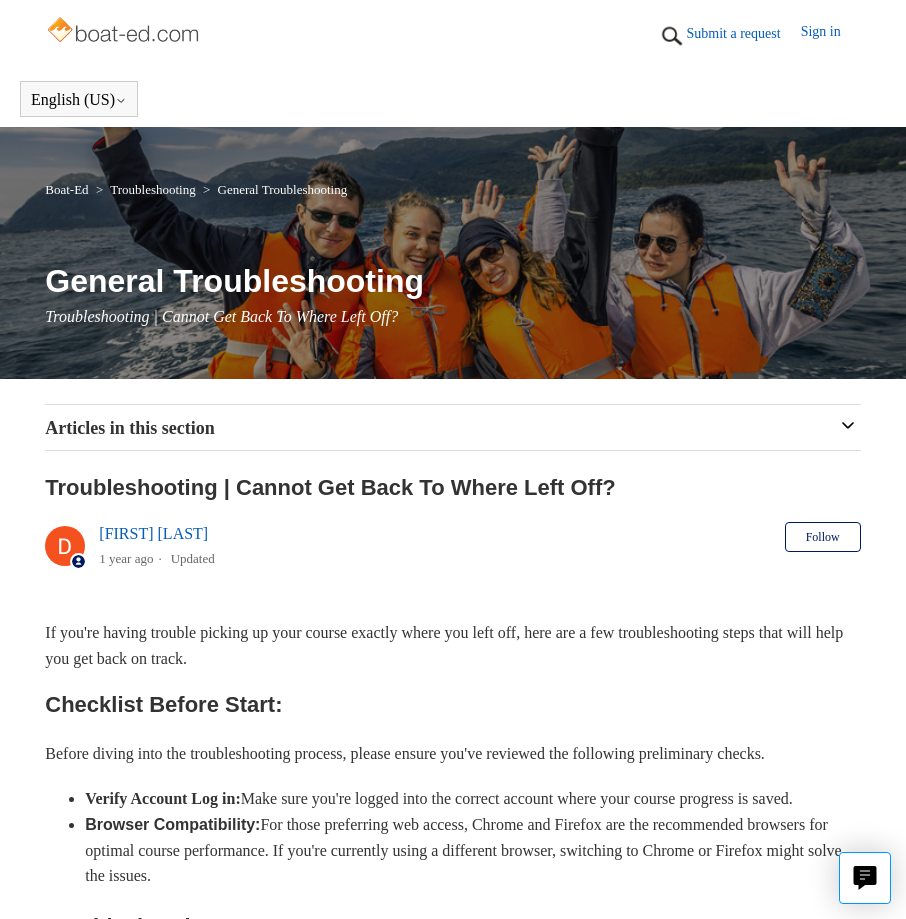 click at bounding box center [65, 546] 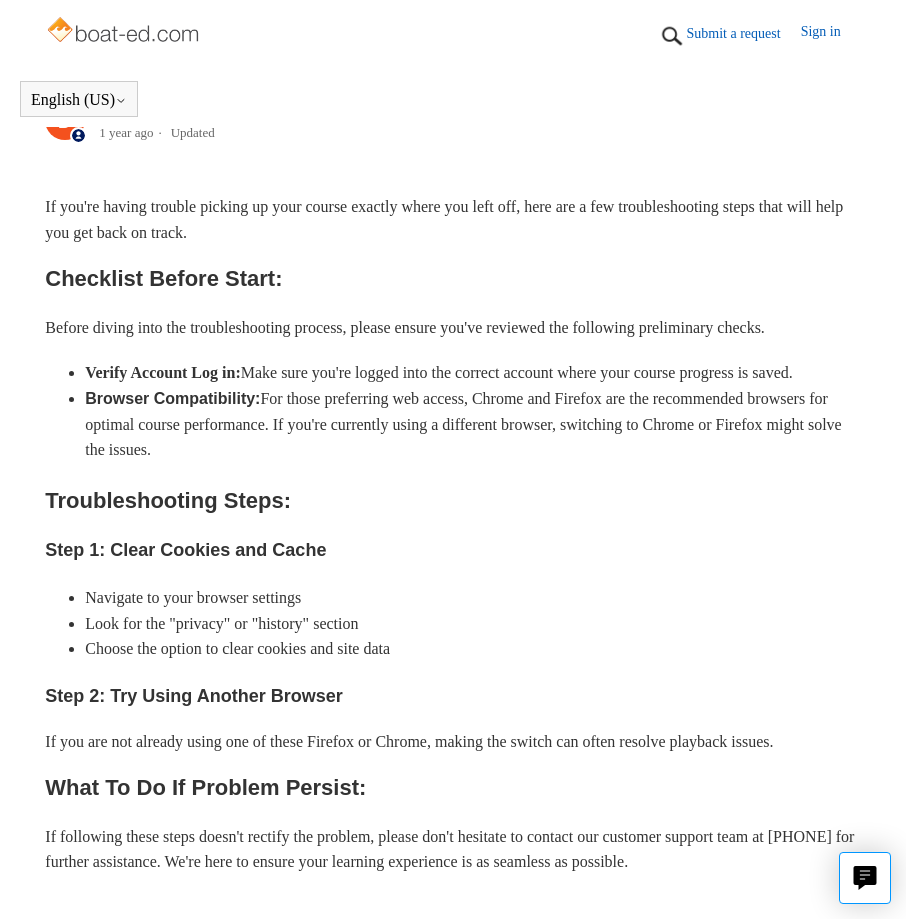scroll, scrollTop: 410, scrollLeft: 0, axis: vertical 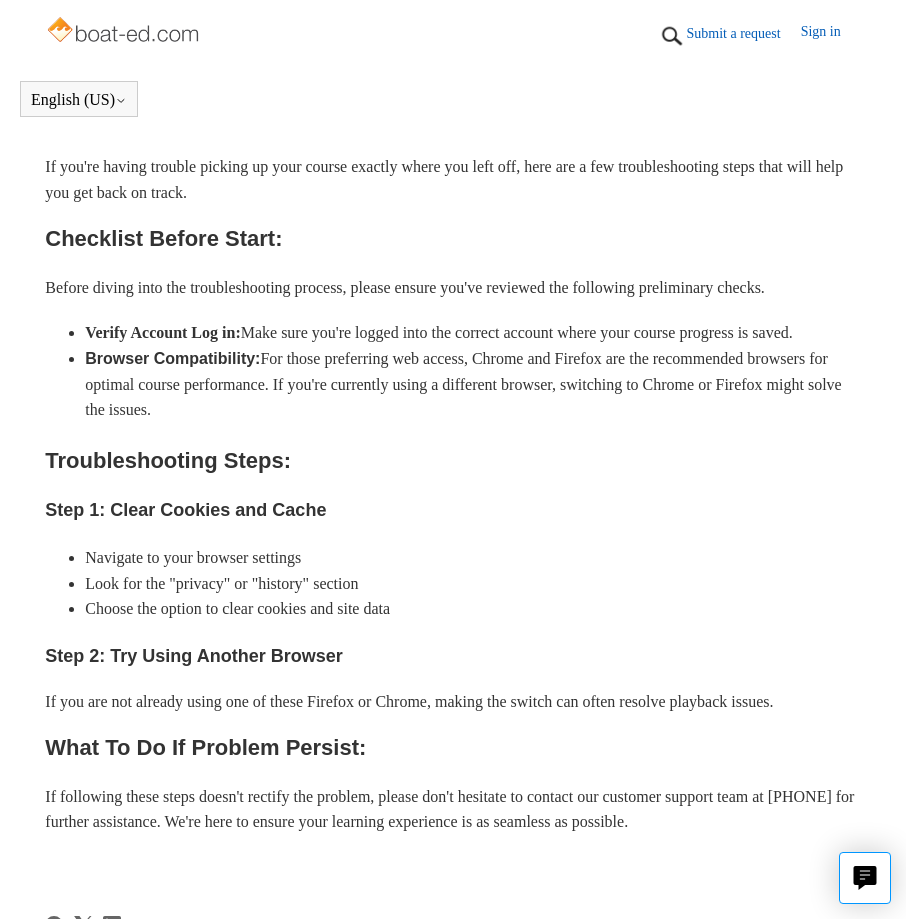 click on "Sign in" at bounding box center (831, 36) 